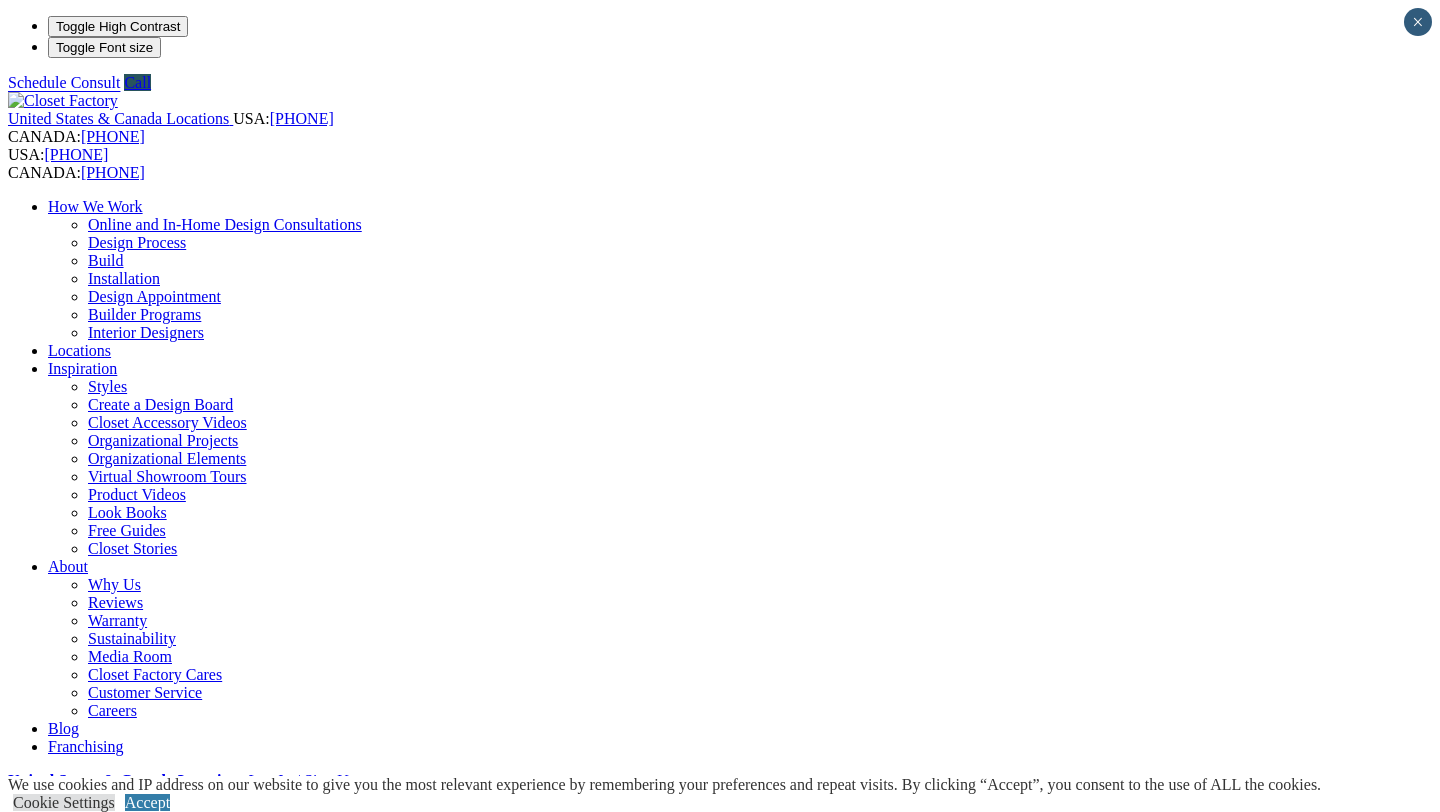 scroll, scrollTop: 0, scrollLeft: 0, axis: both 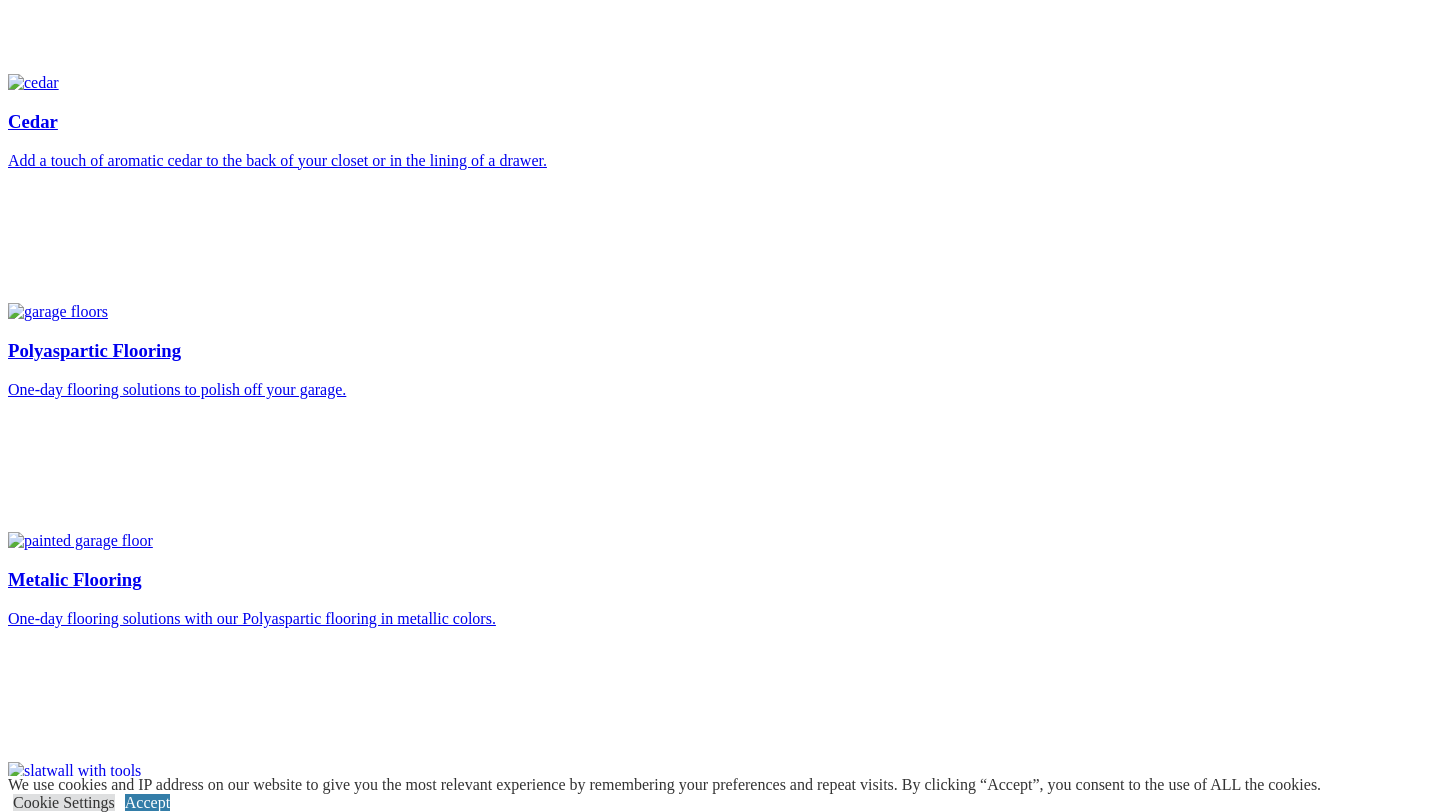 click on "First Name" at bounding box center (95, -2856) 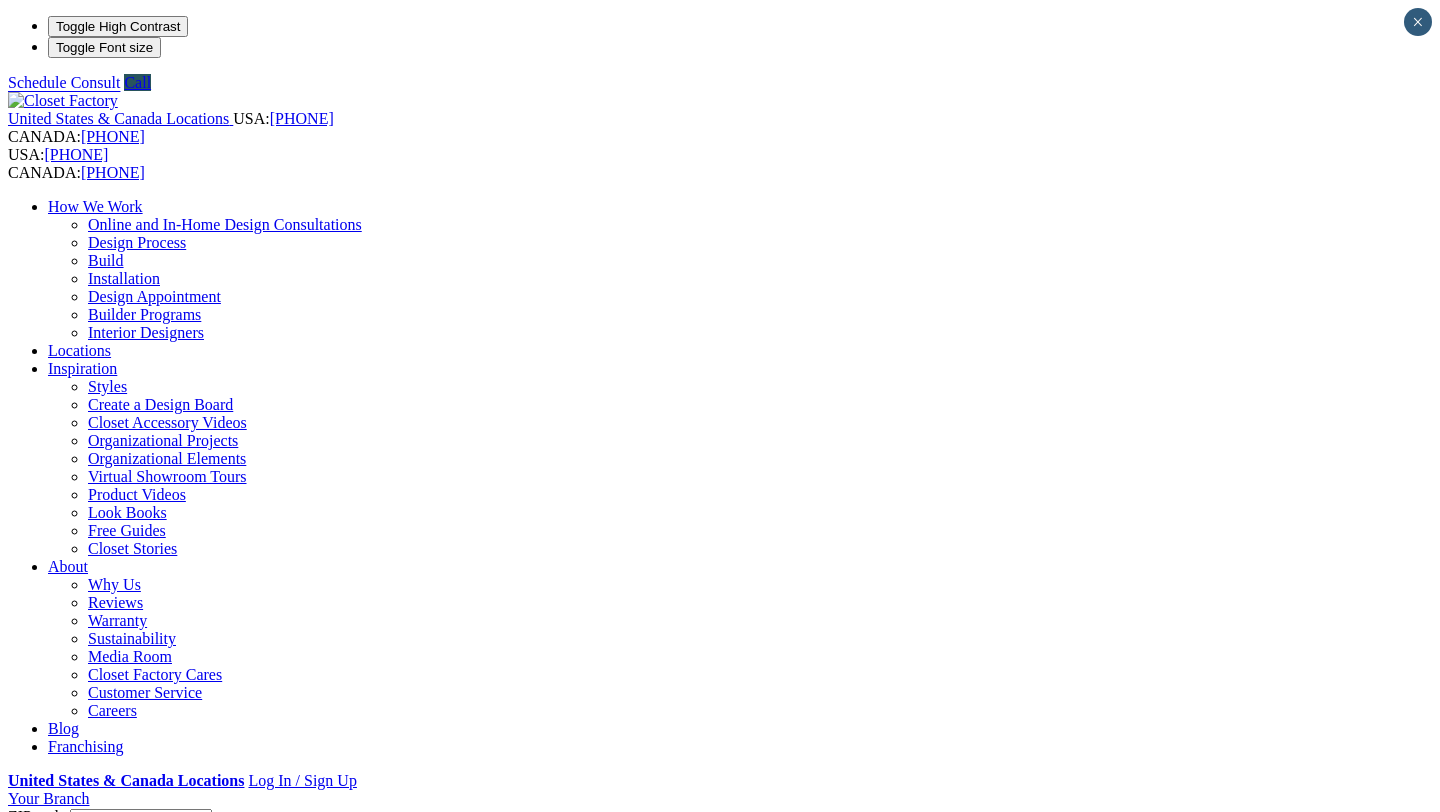scroll, scrollTop: 0, scrollLeft: 0, axis: both 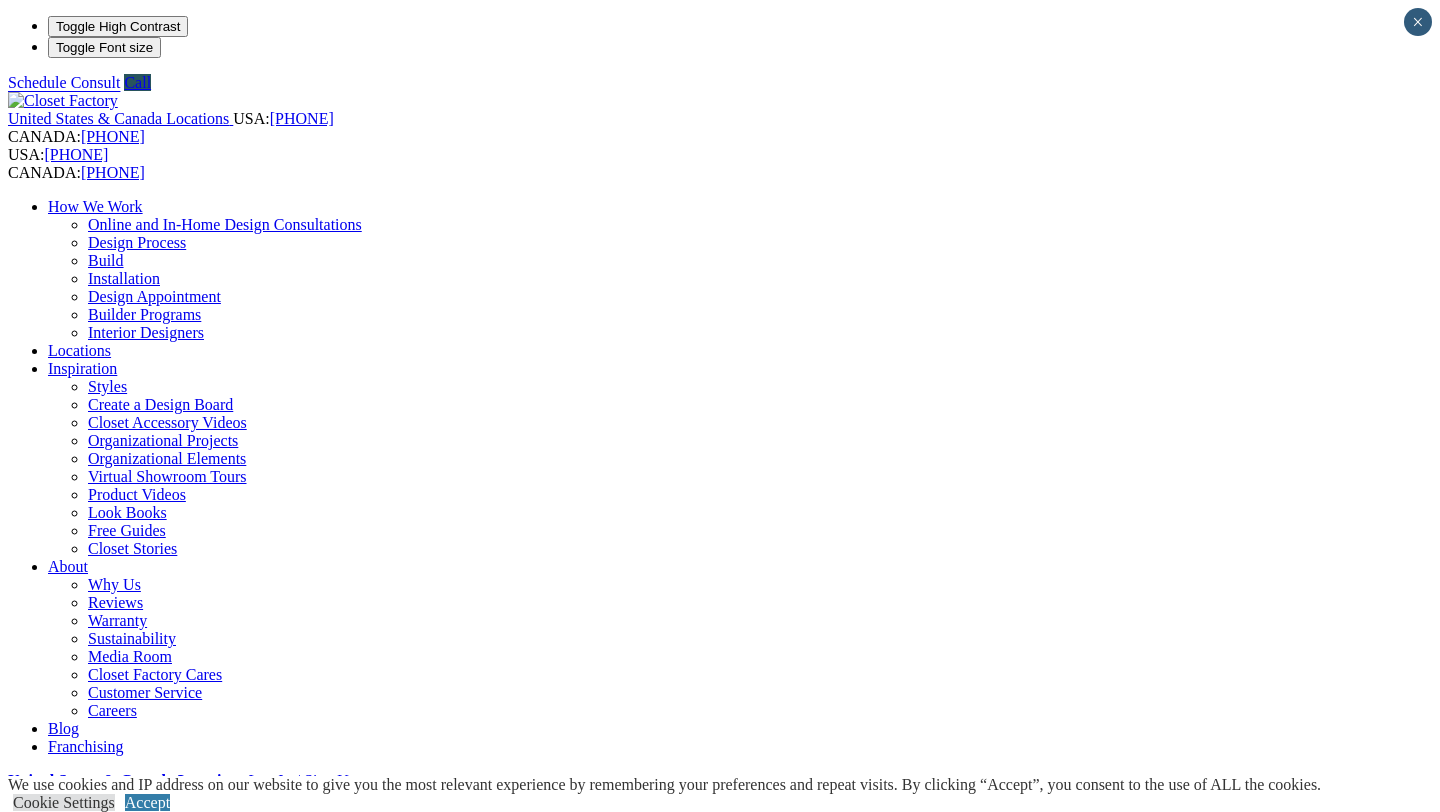 click on "First Name" at bounding box center (95, 1433) 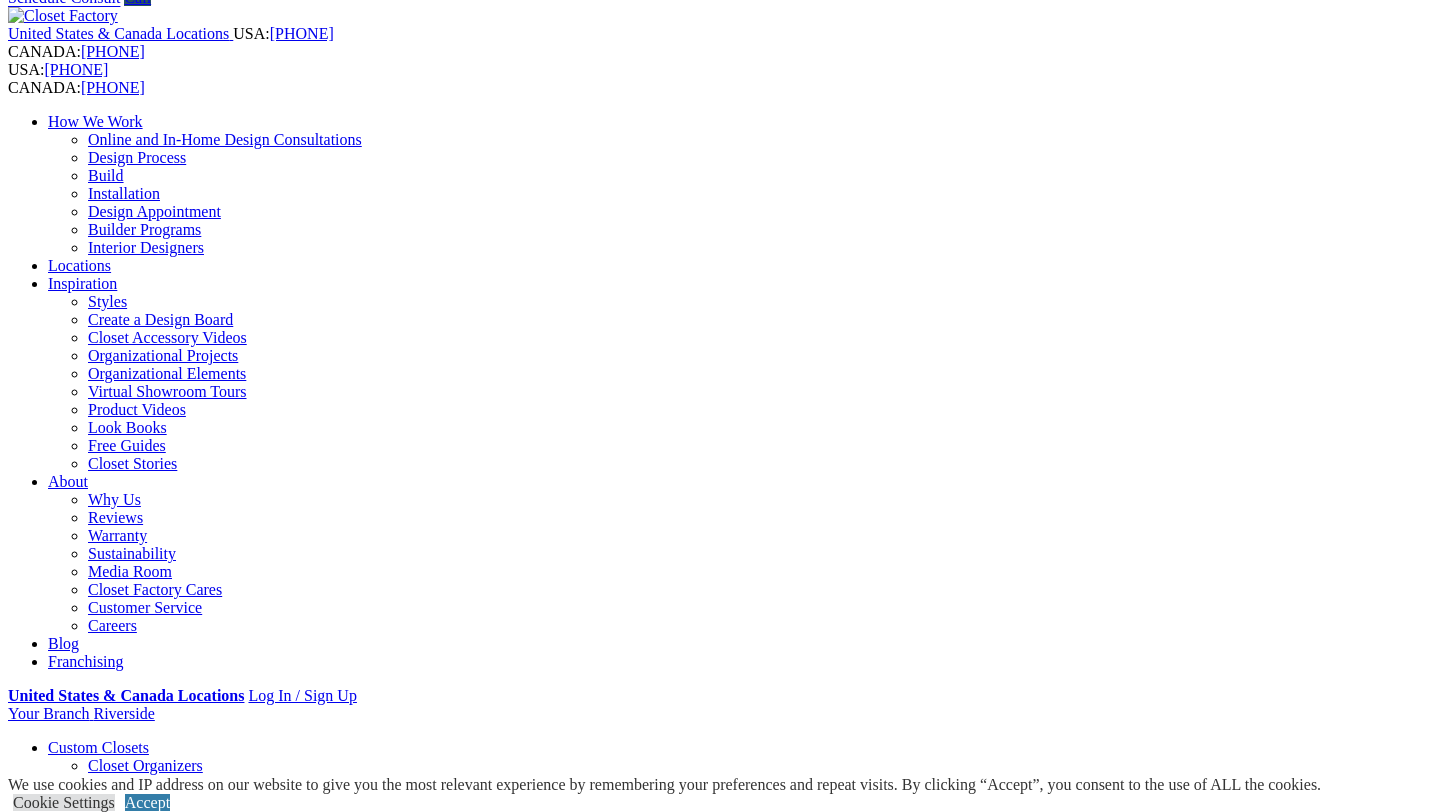 click on "There was a problem with your submission. Please review the fields below." at bounding box center (720, 1346) 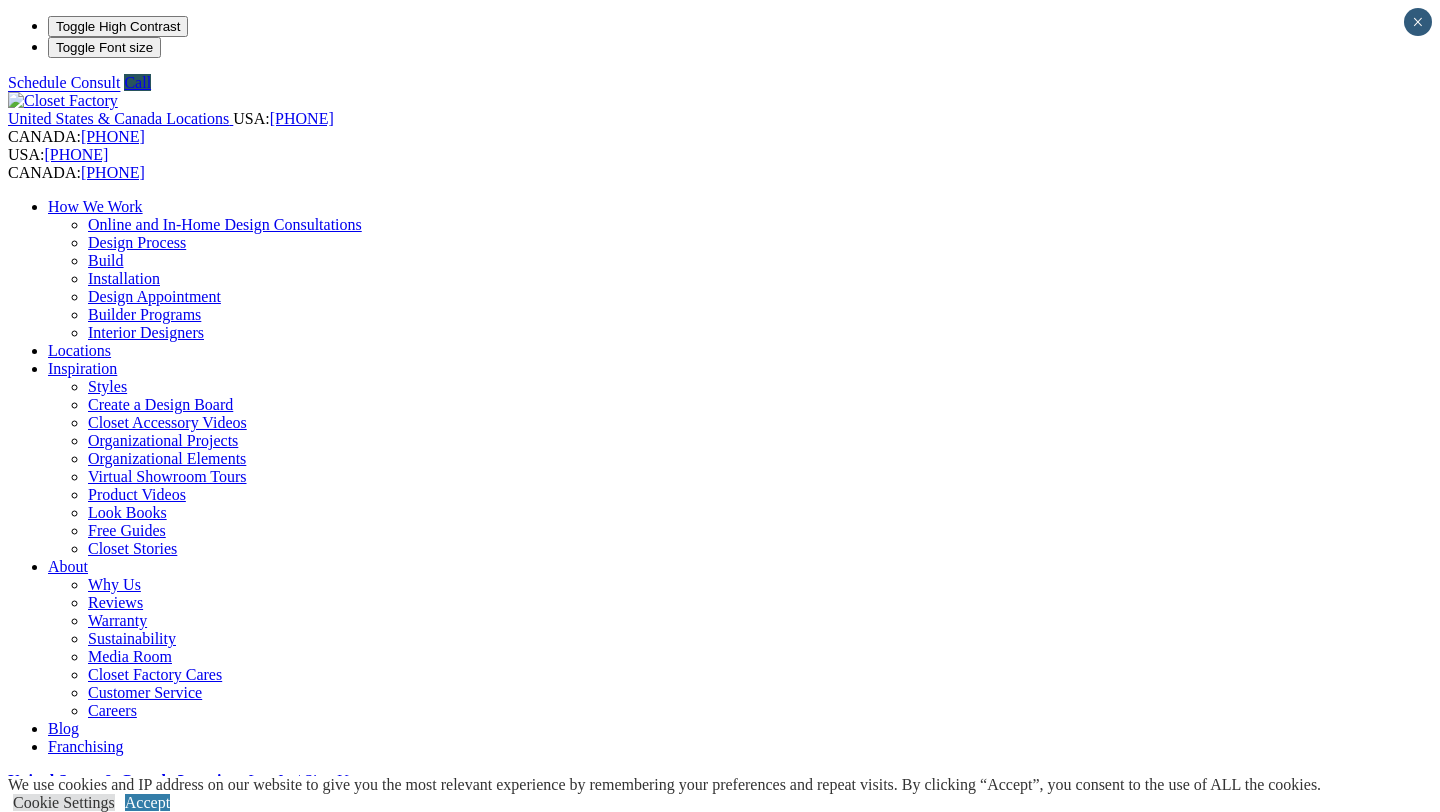 click on "*****" at bounding box center (79, 1663) 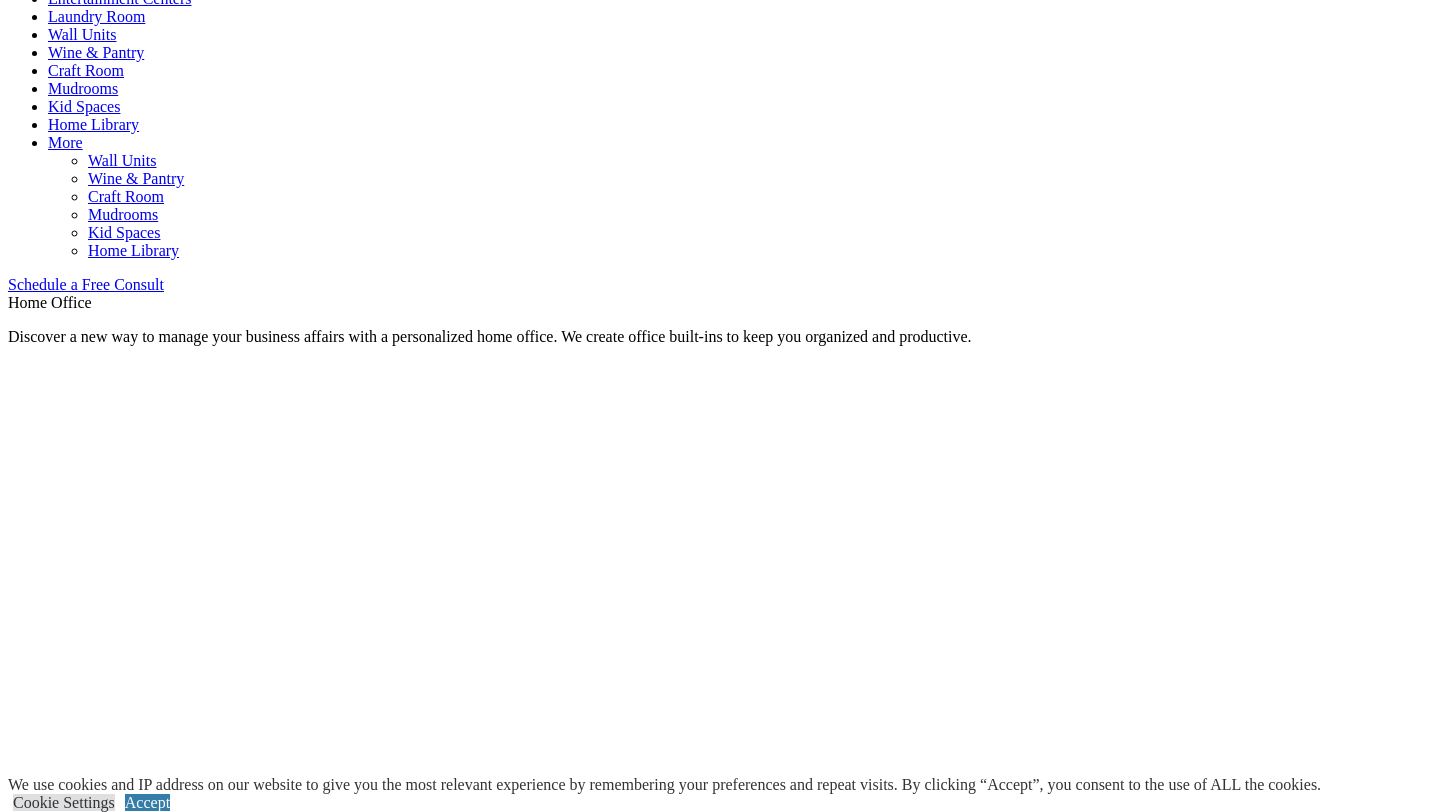 scroll, scrollTop: 1093, scrollLeft: 0, axis: vertical 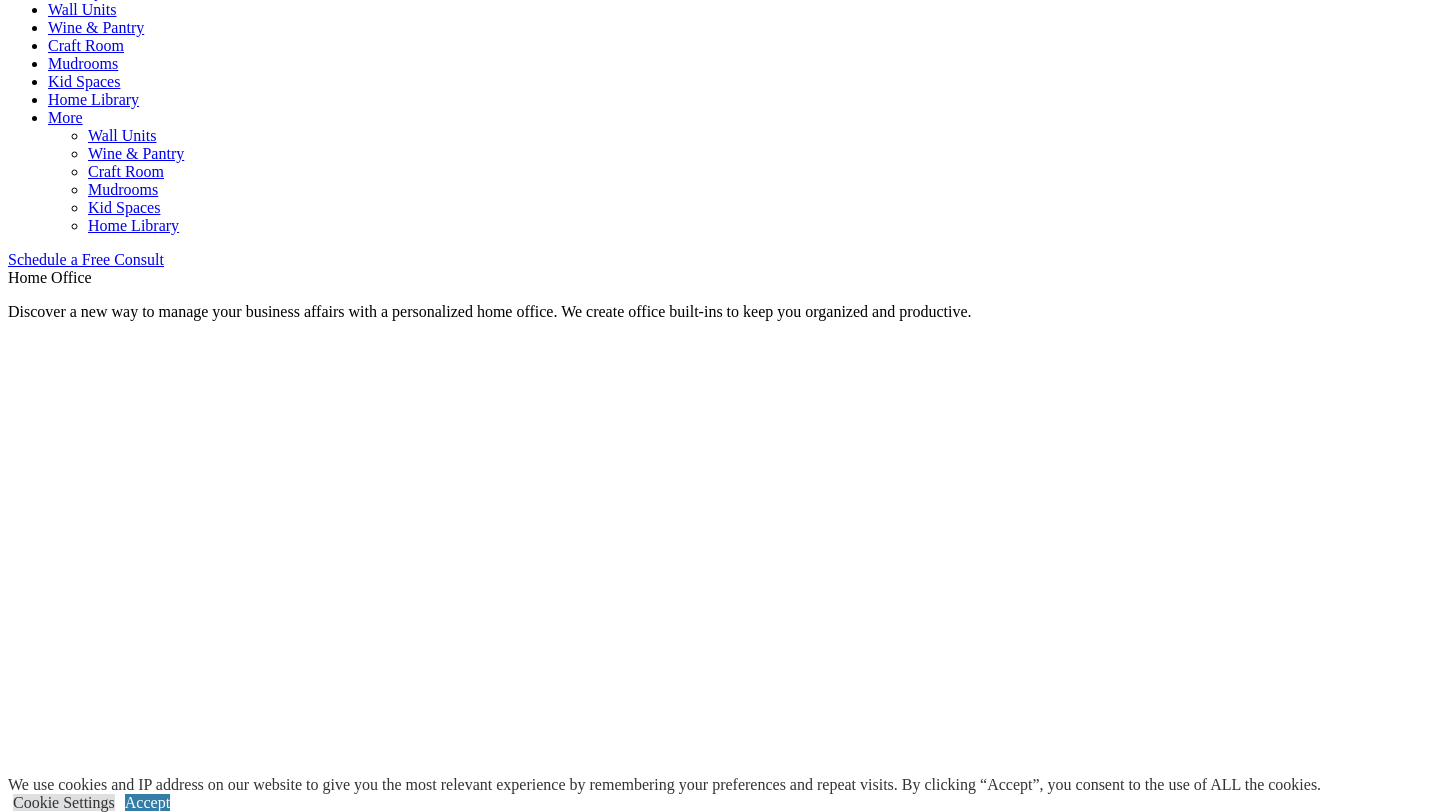 click on "Schedule a Free Consult" at bounding box center [86, 259] 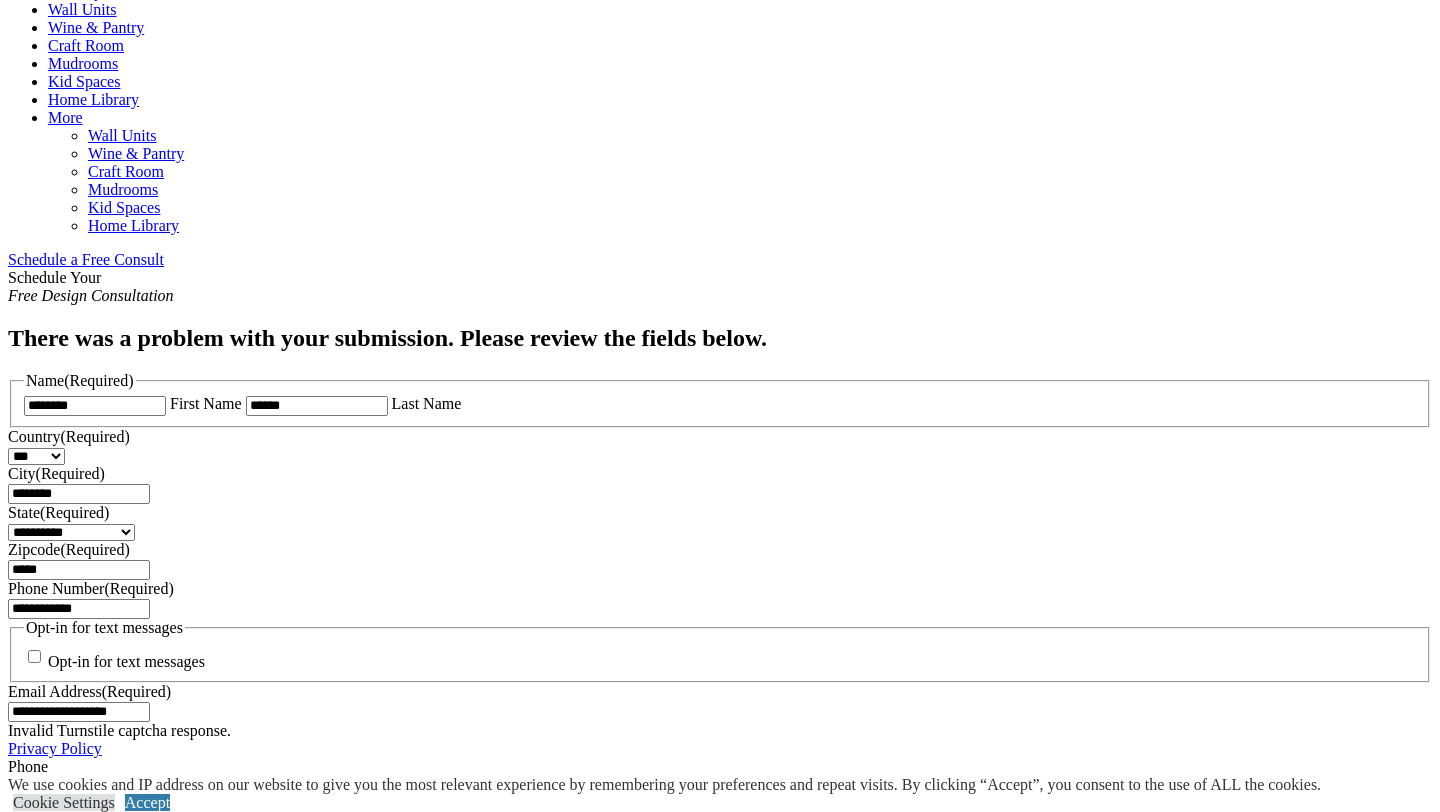 drag, startPoint x: 1198, startPoint y: 302, endPoint x: 996, endPoint y: 279, distance: 203.30519 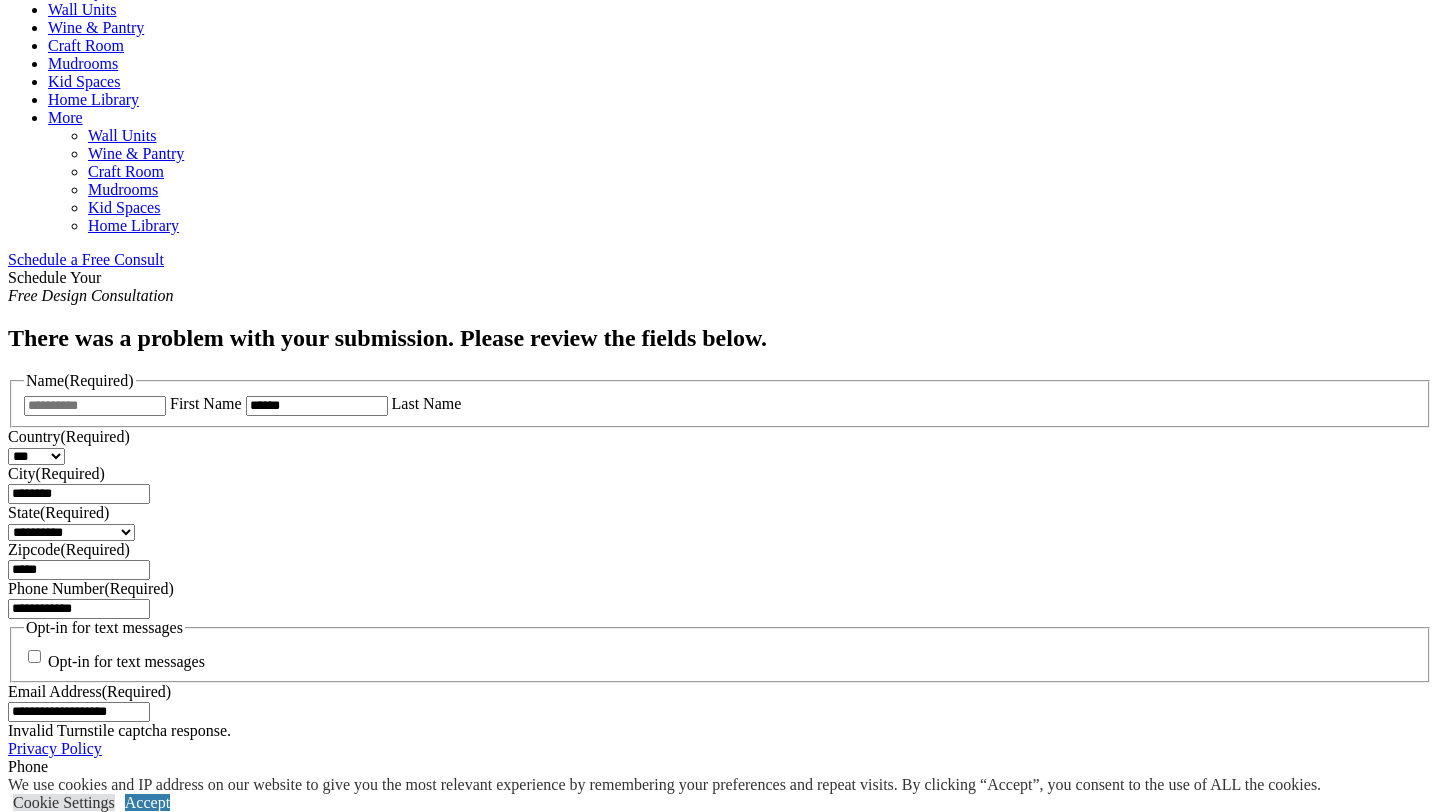 type 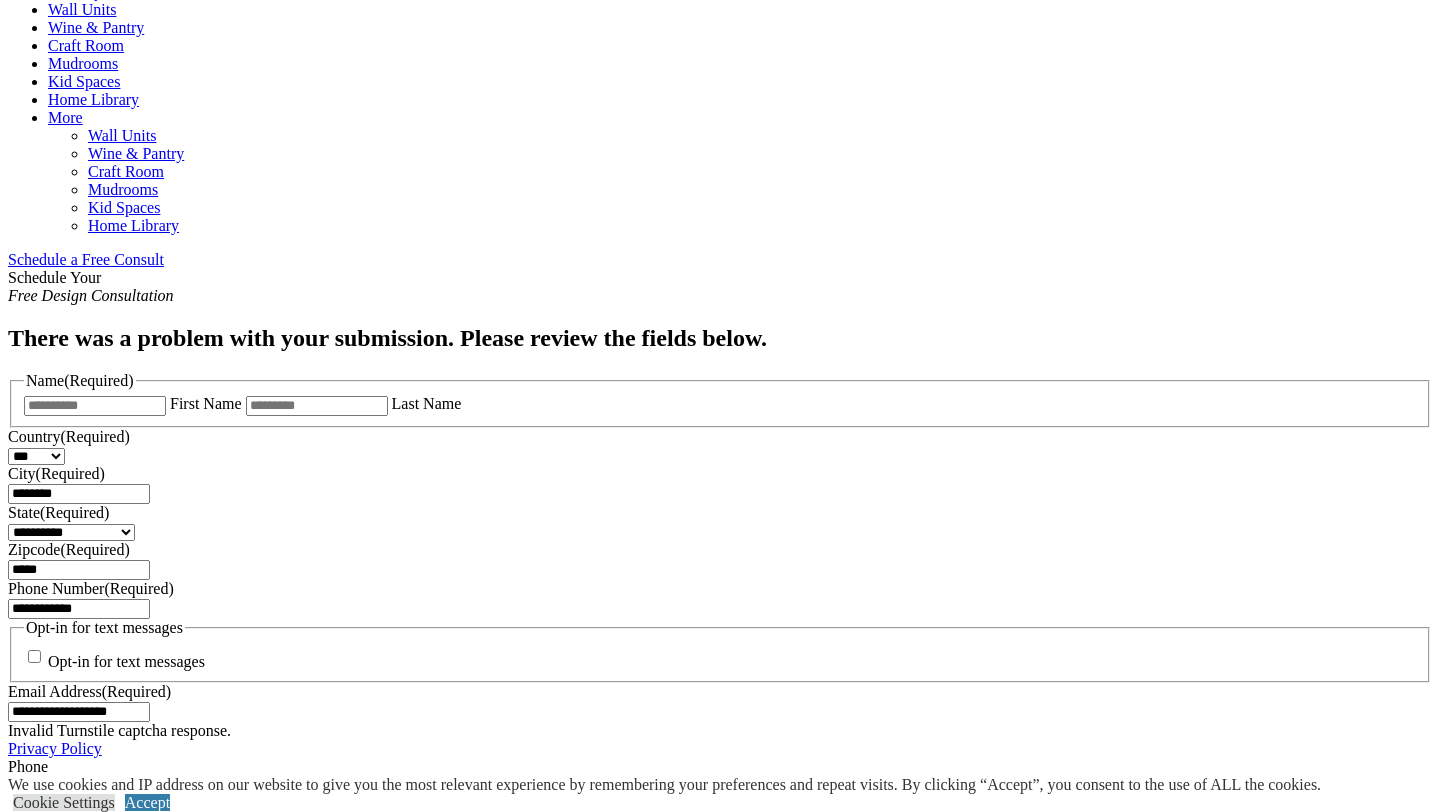 type 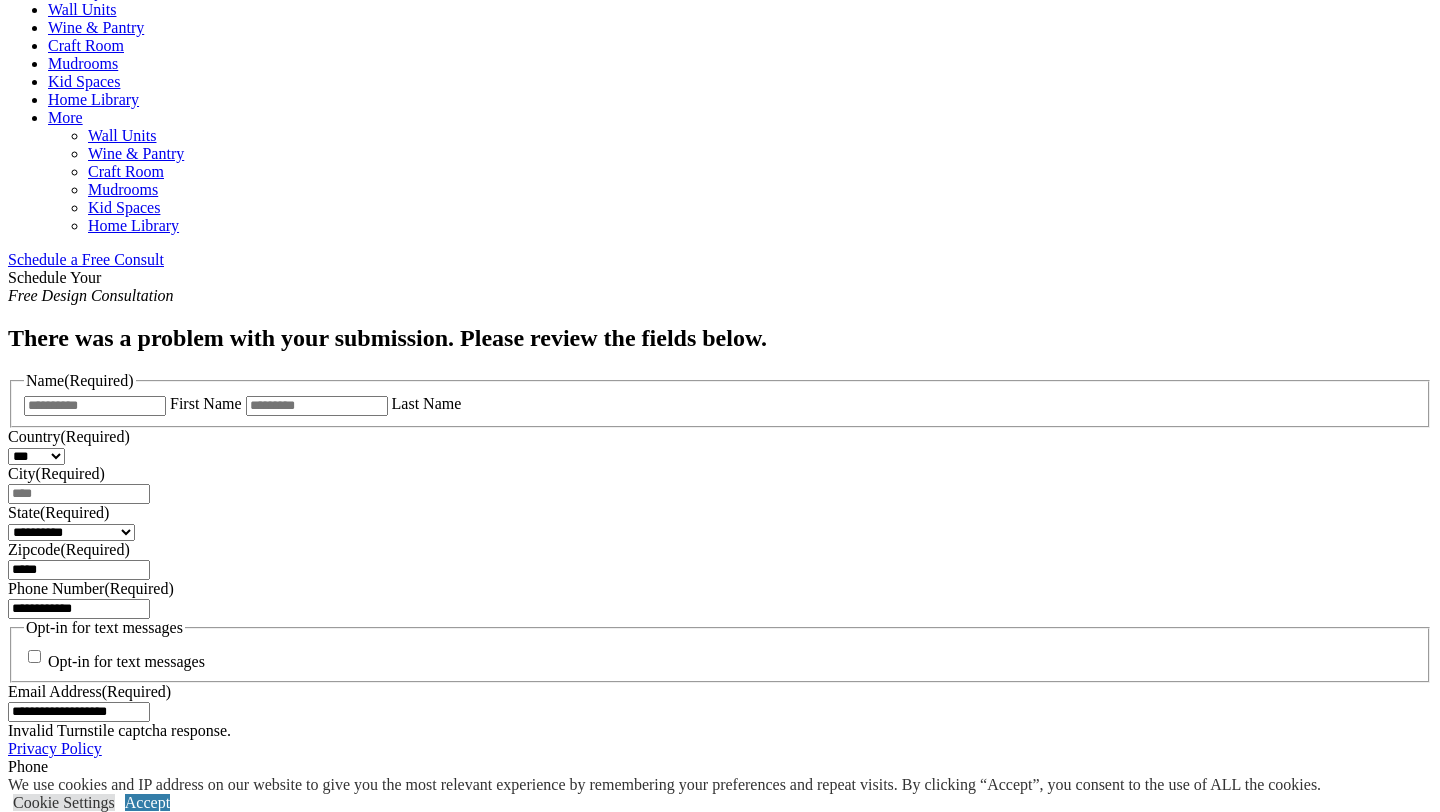 type 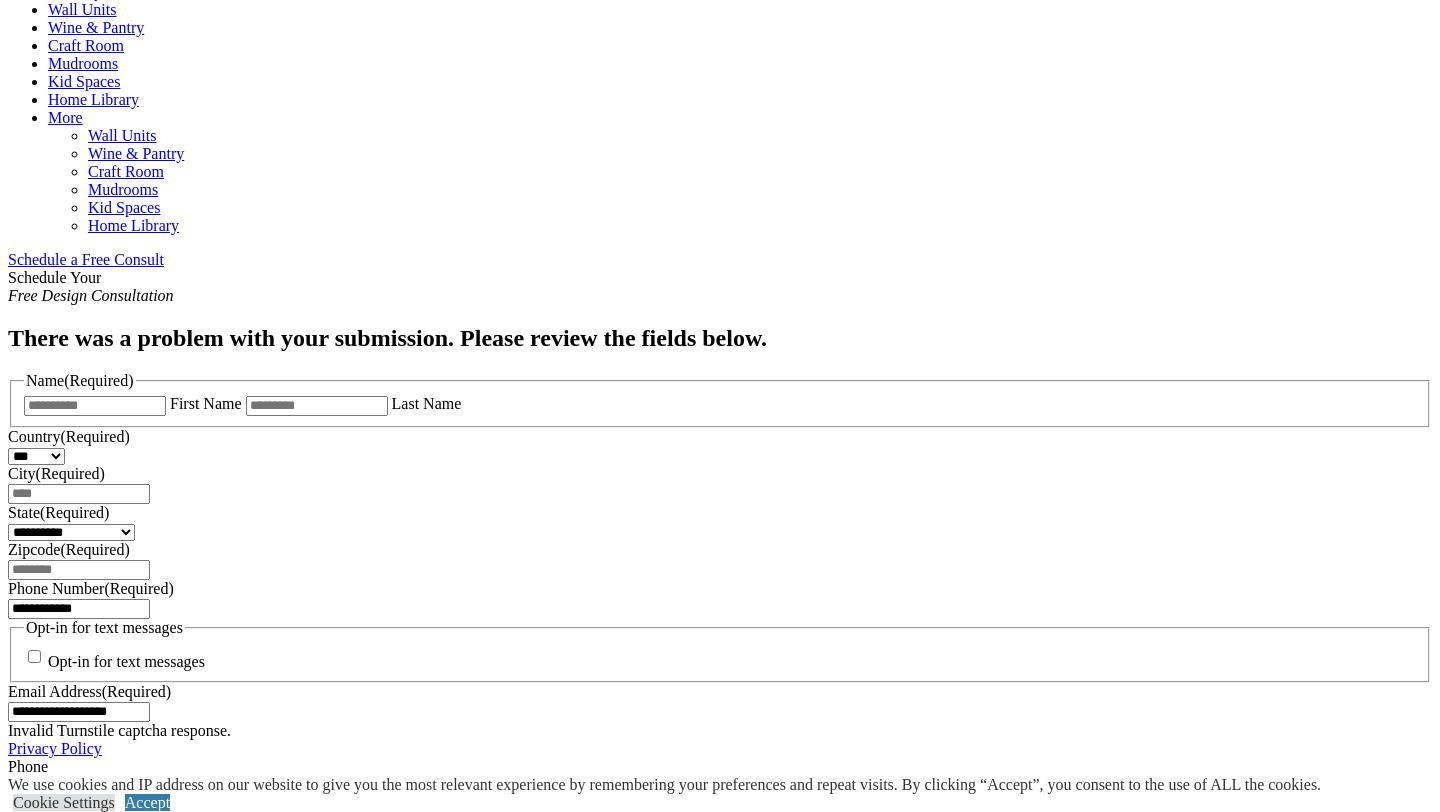 click on "Gallery" at bounding box center (720, 2101) 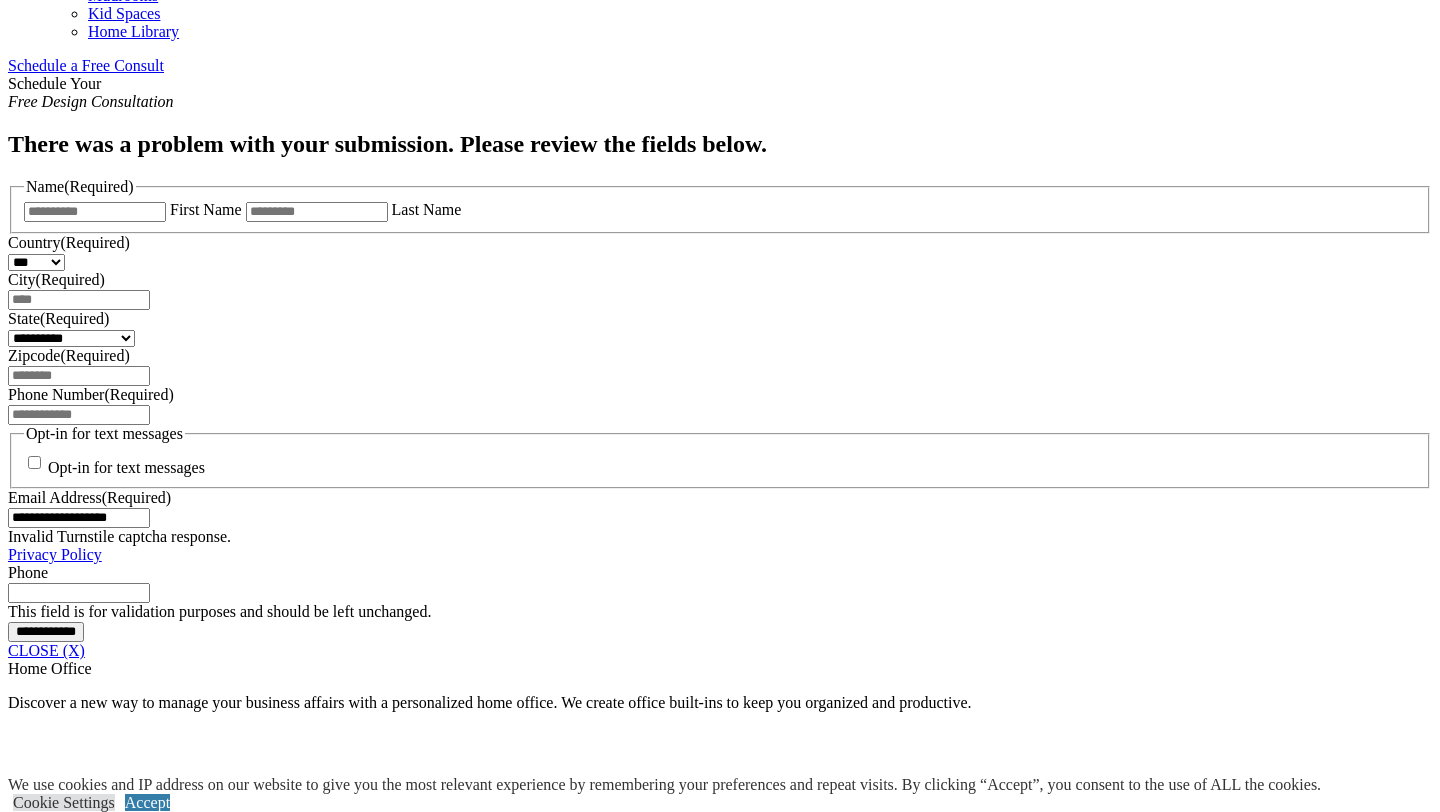 scroll, scrollTop: 1292, scrollLeft: 0, axis: vertical 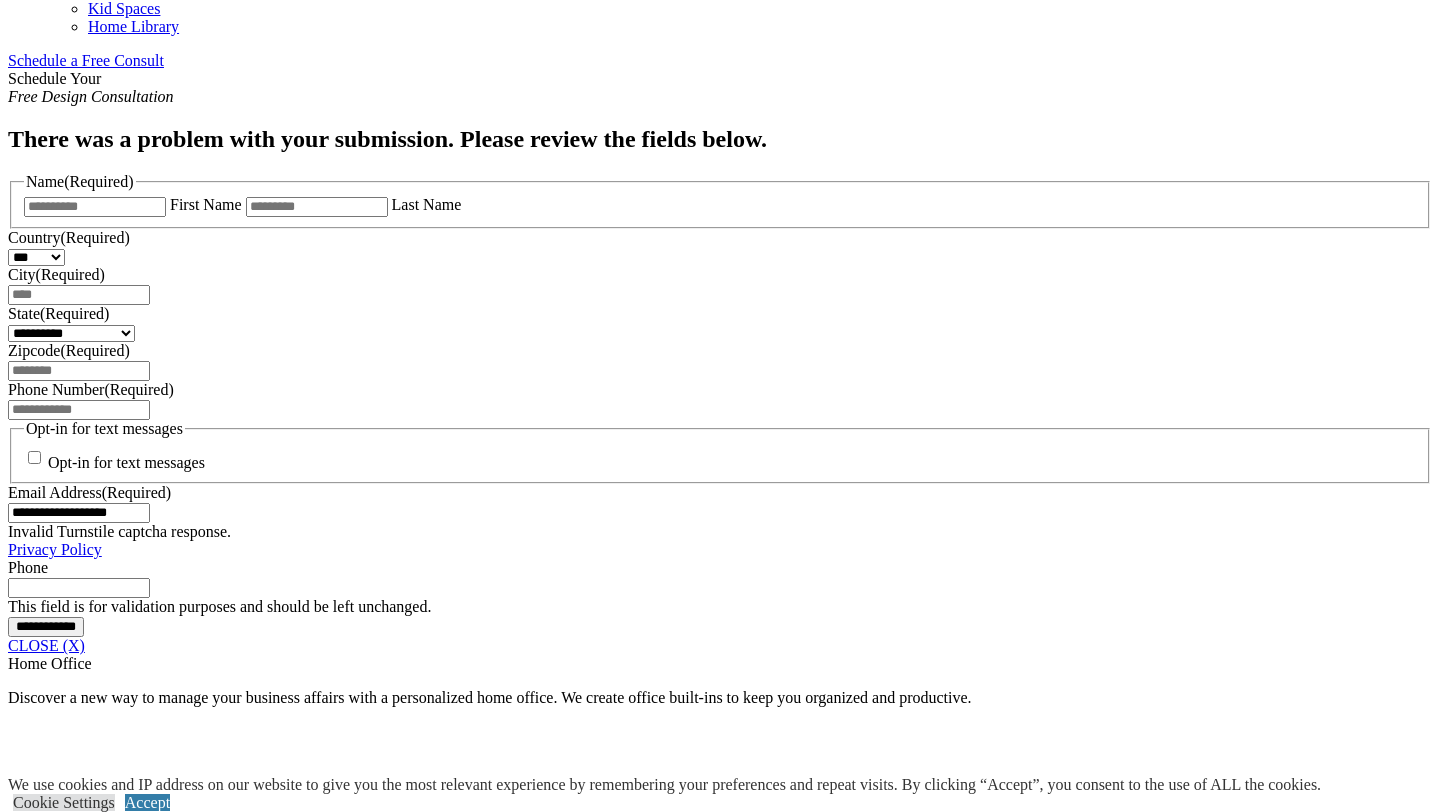 type 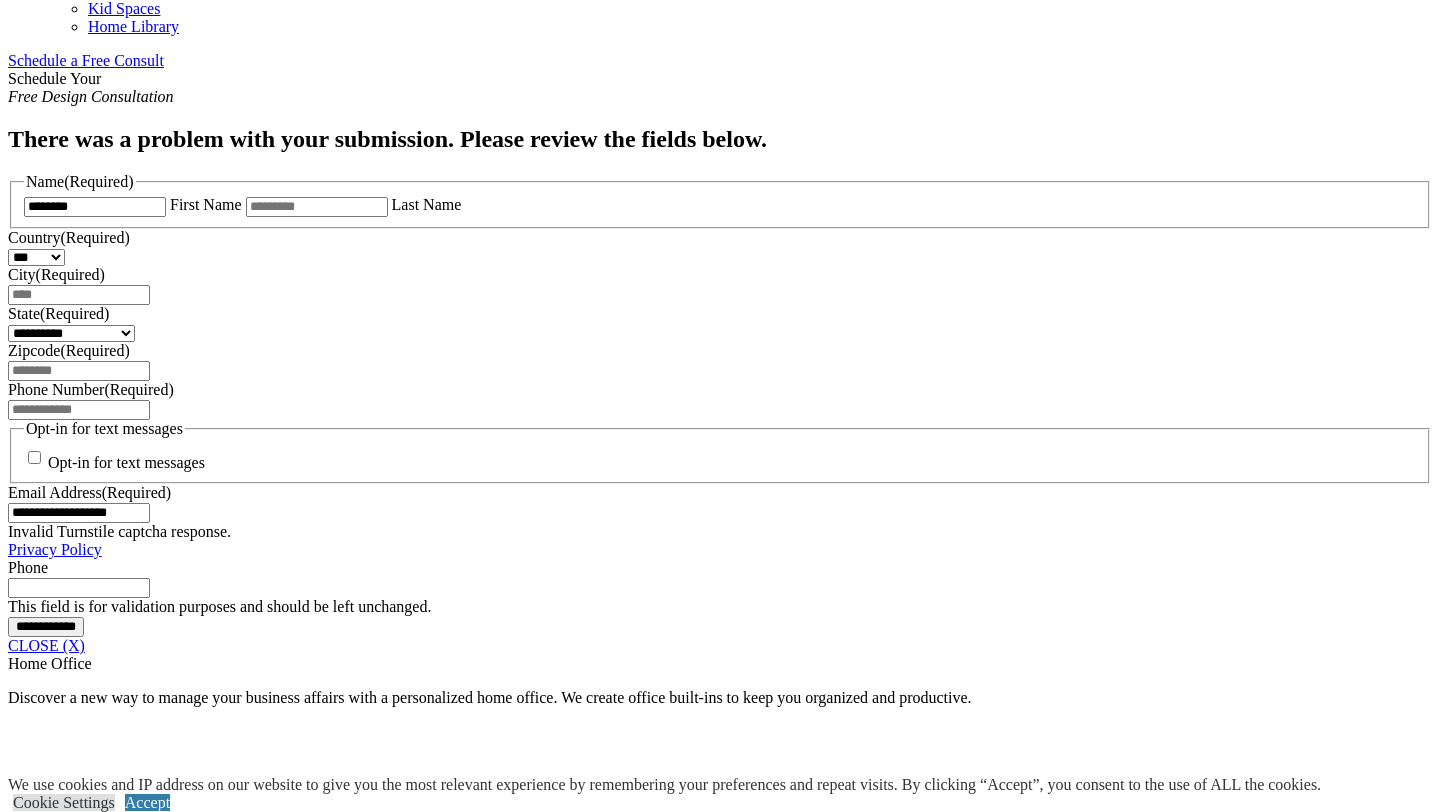 type on "********" 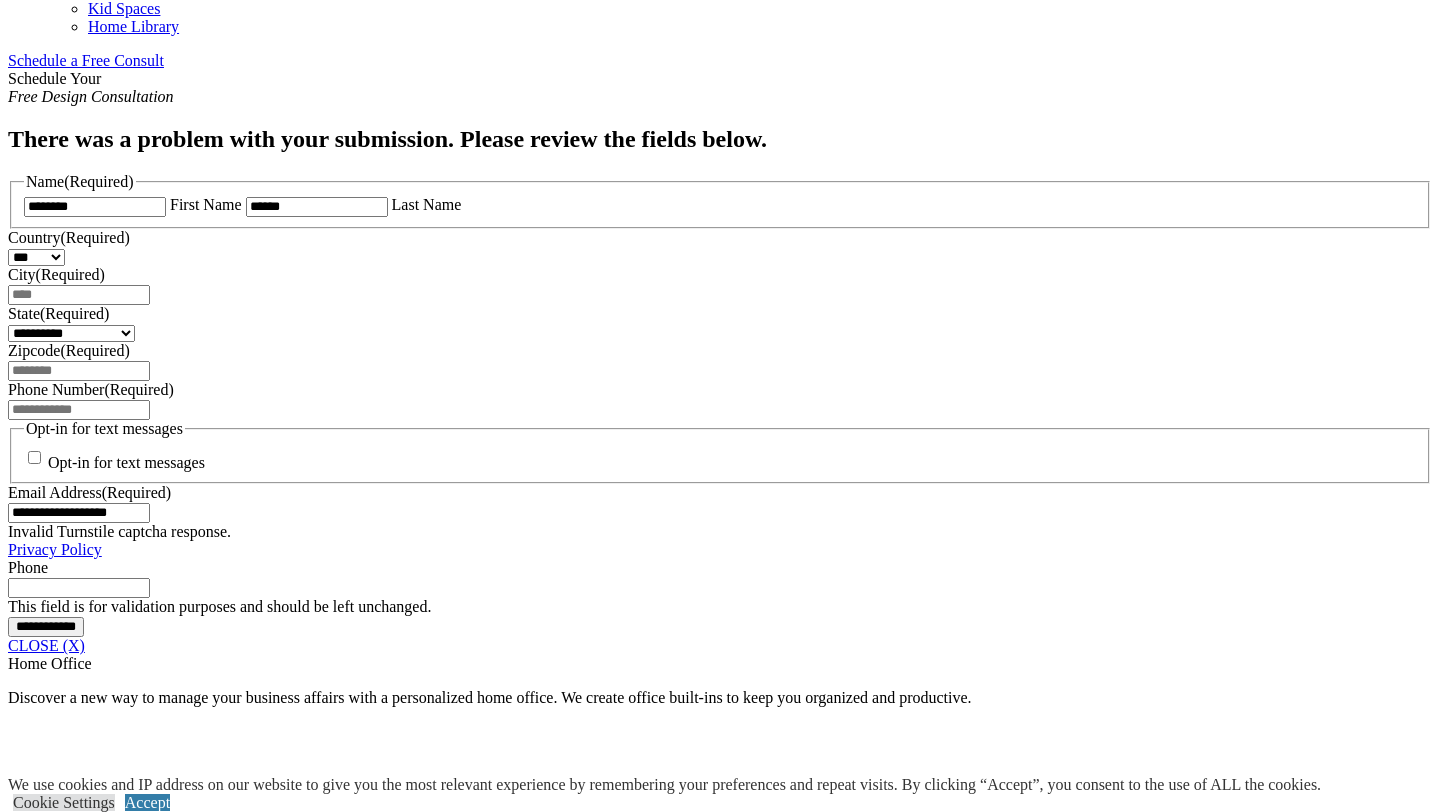 type on "******" 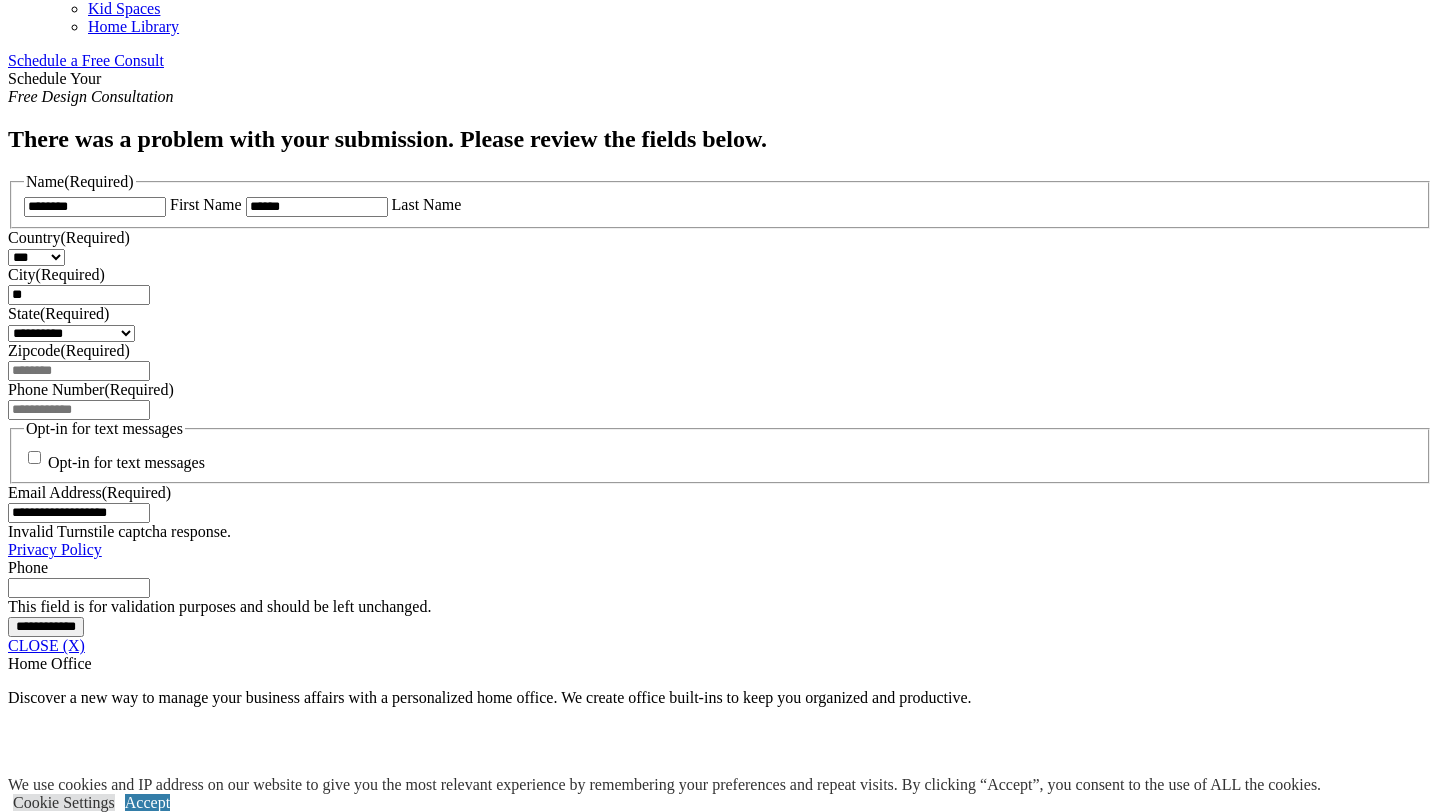 type on "********" 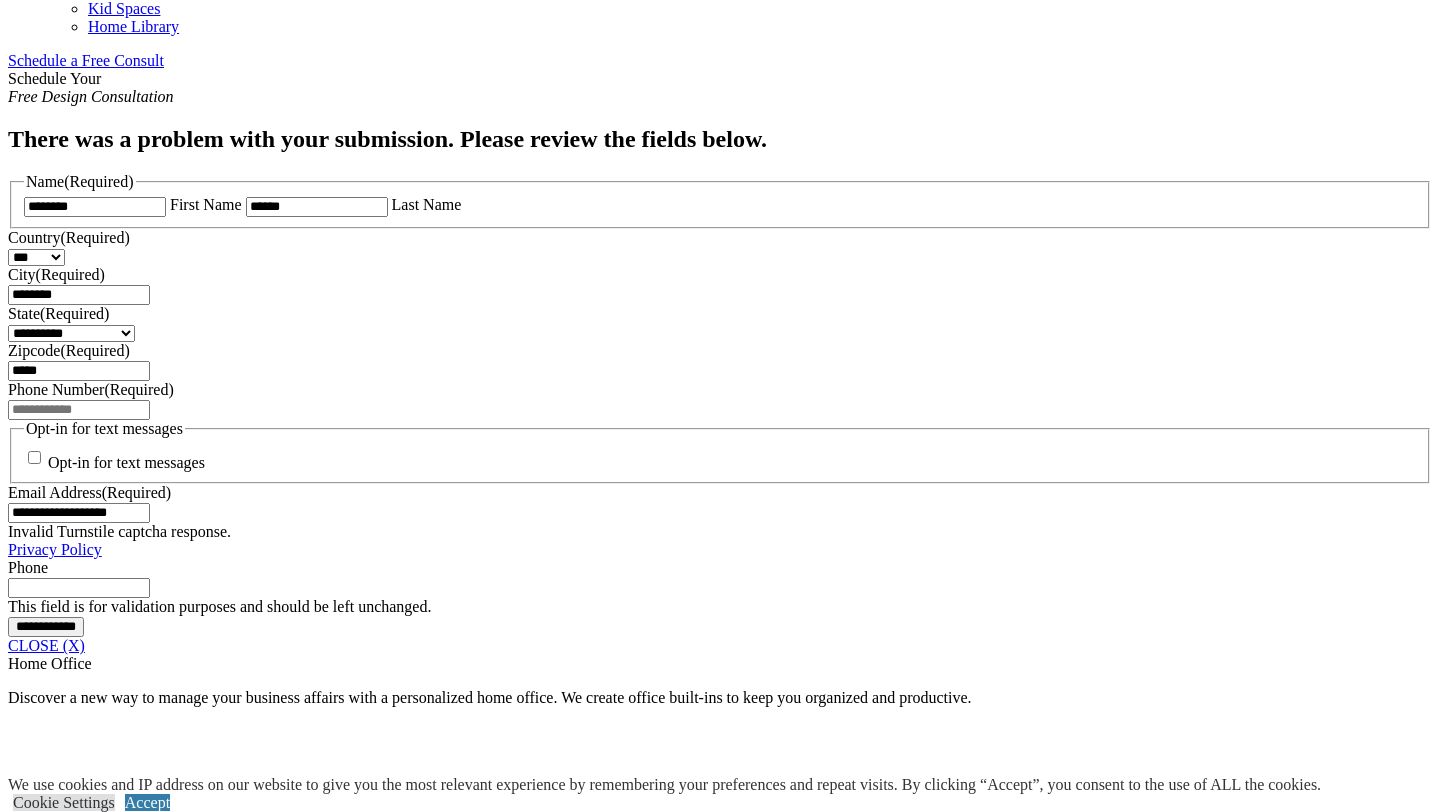 click on "*****" at bounding box center [79, 371] 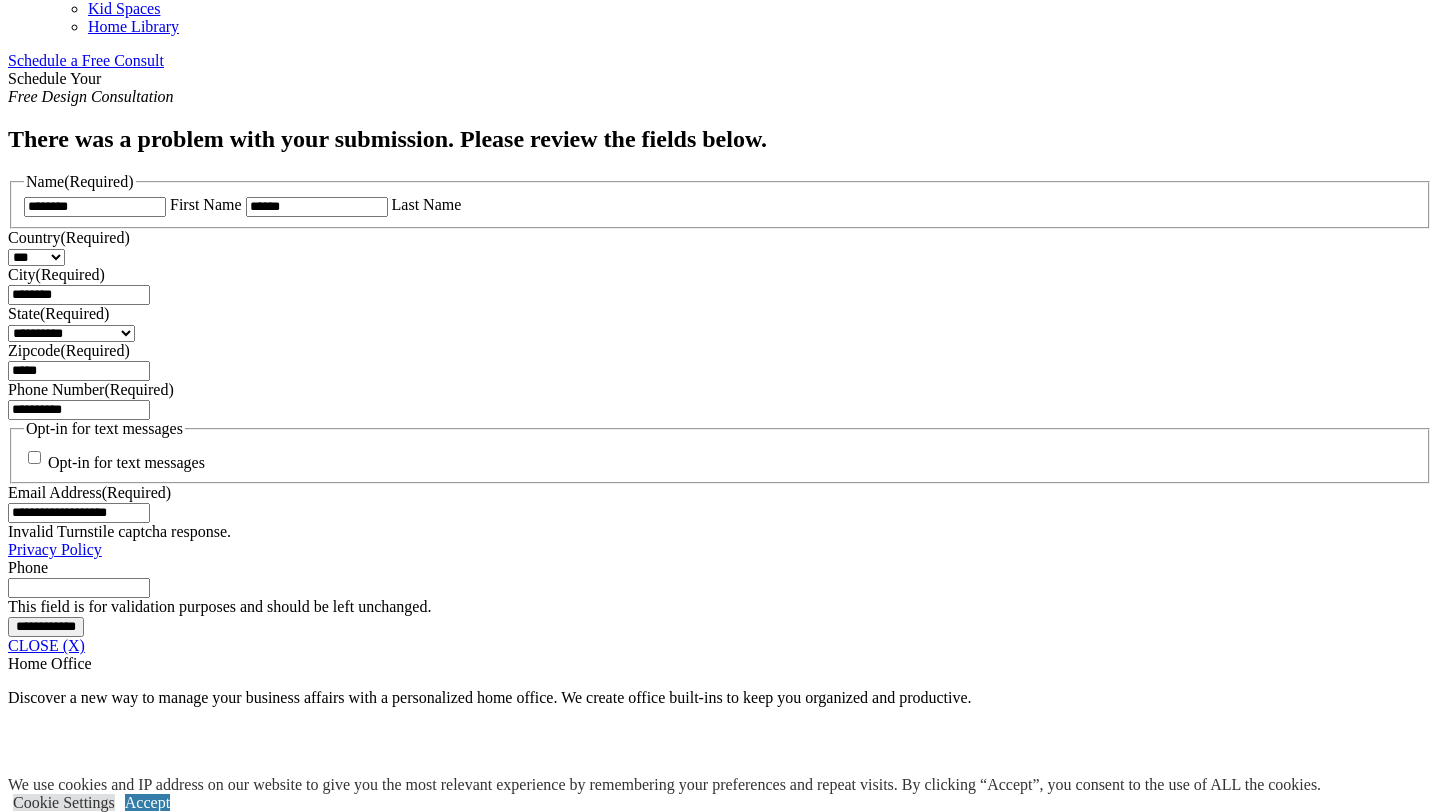 type on "**********" 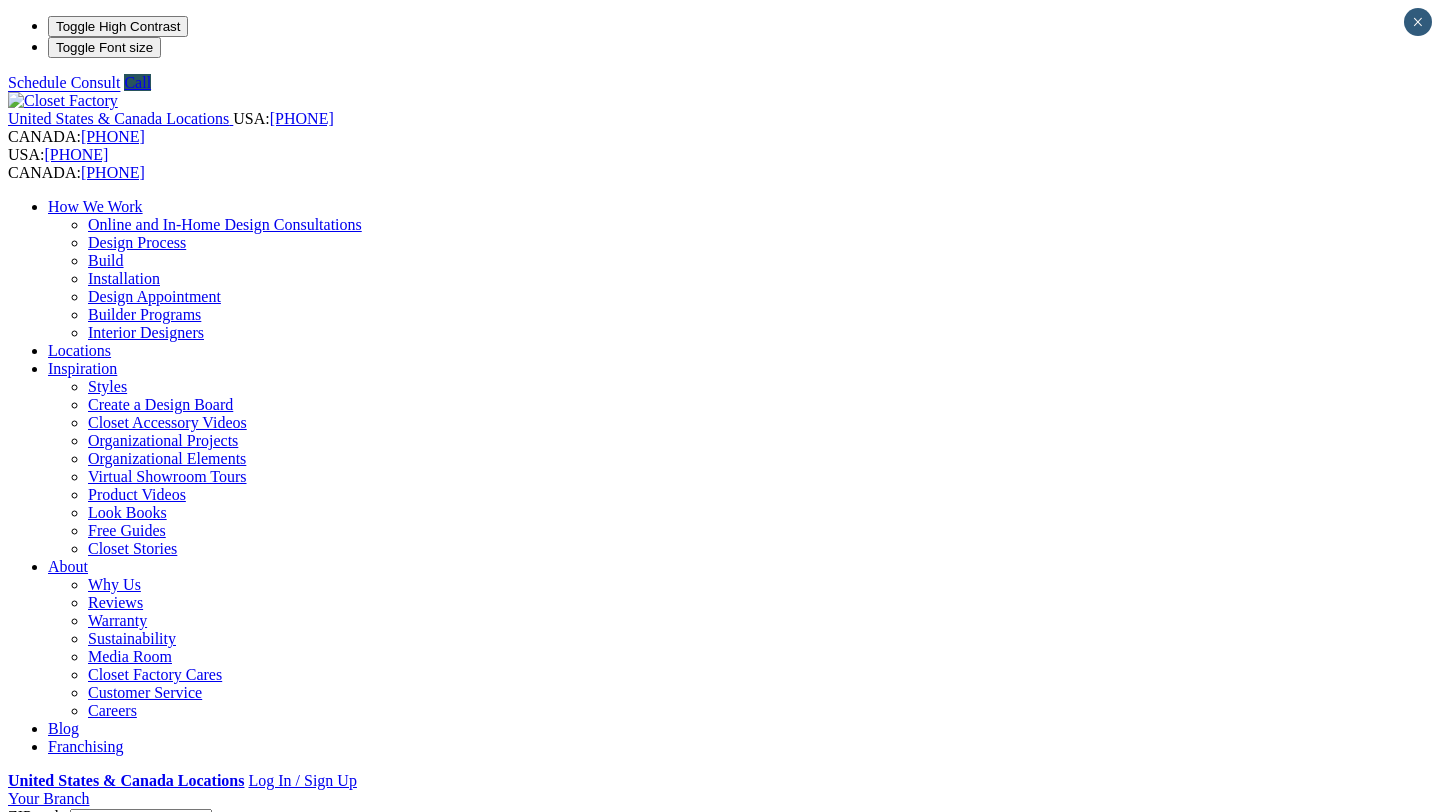 scroll, scrollTop: 0, scrollLeft: 0, axis: both 